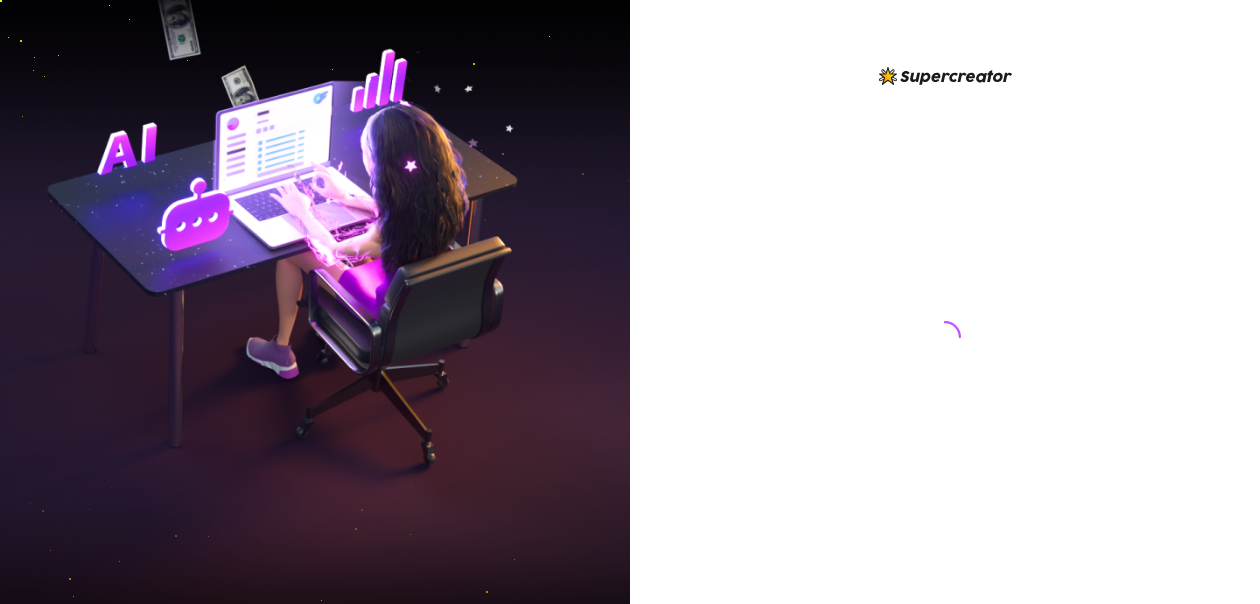 scroll, scrollTop: 0, scrollLeft: 0, axis: both 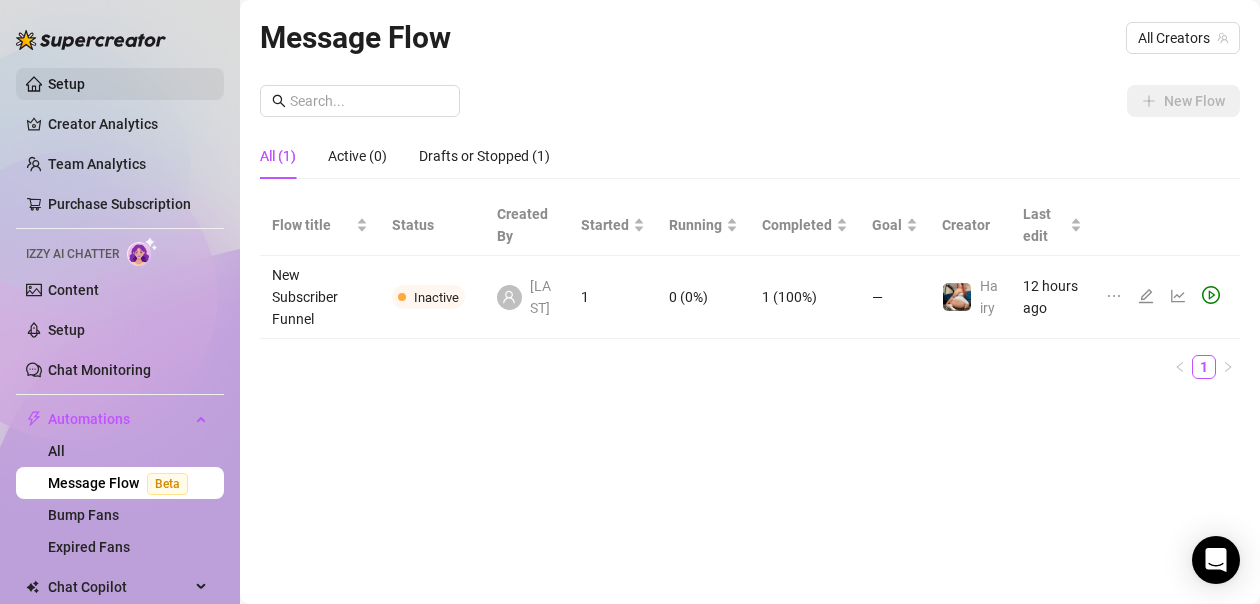 click on "Setup" at bounding box center [66, 84] 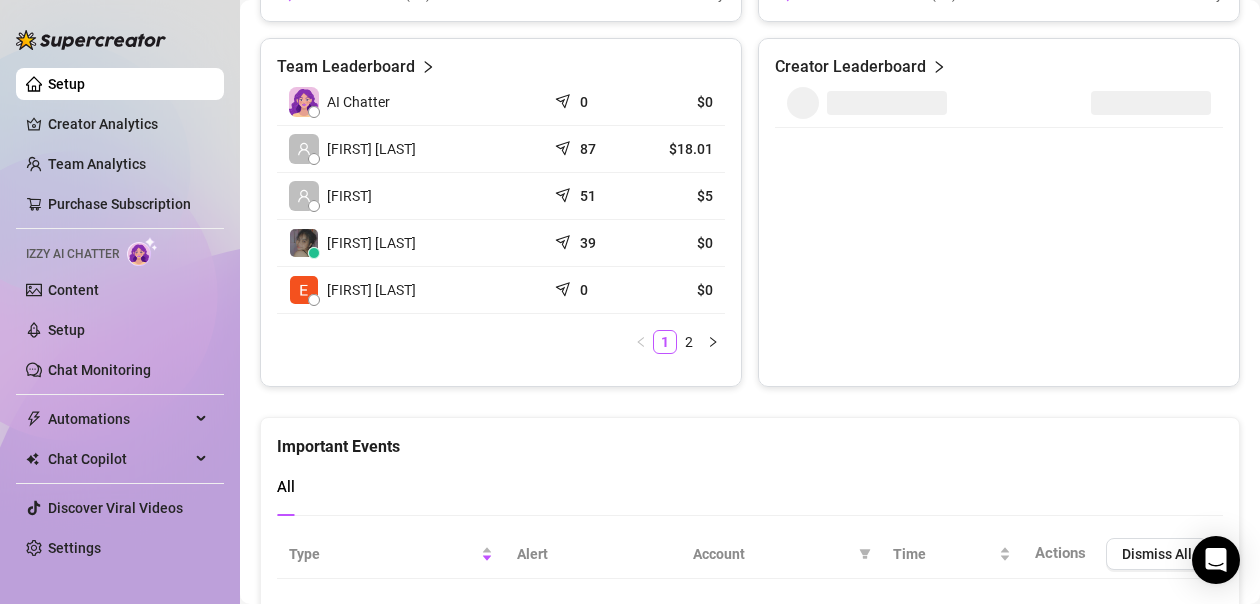 scroll, scrollTop: 840, scrollLeft: 0, axis: vertical 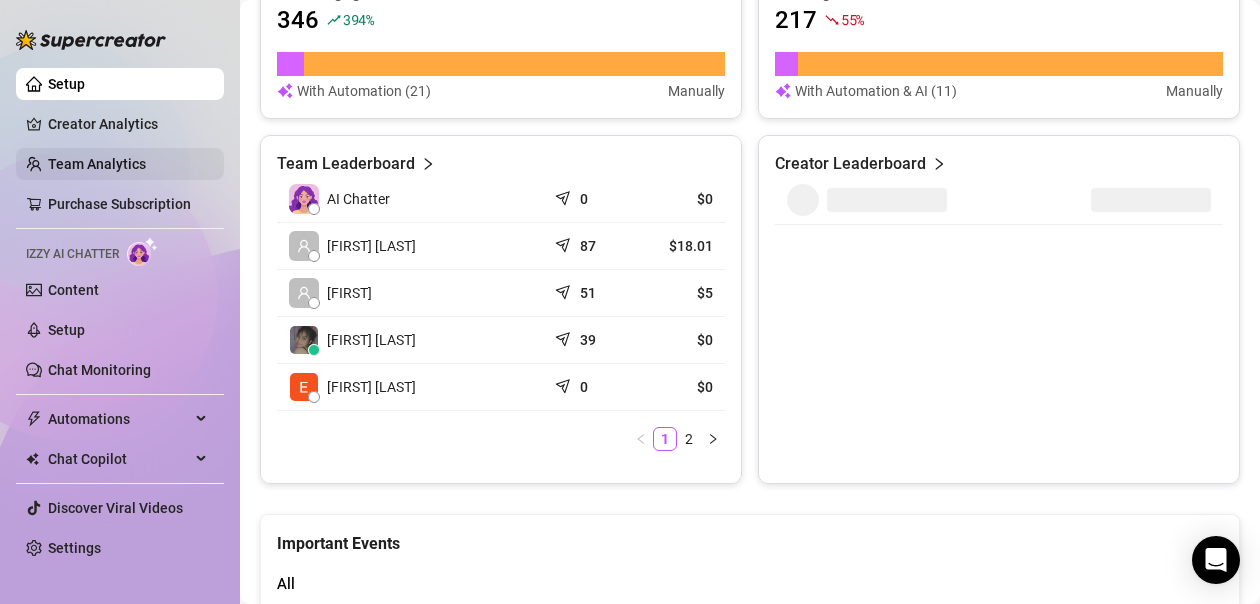 click on "Team Analytics" at bounding box center (97, 164) 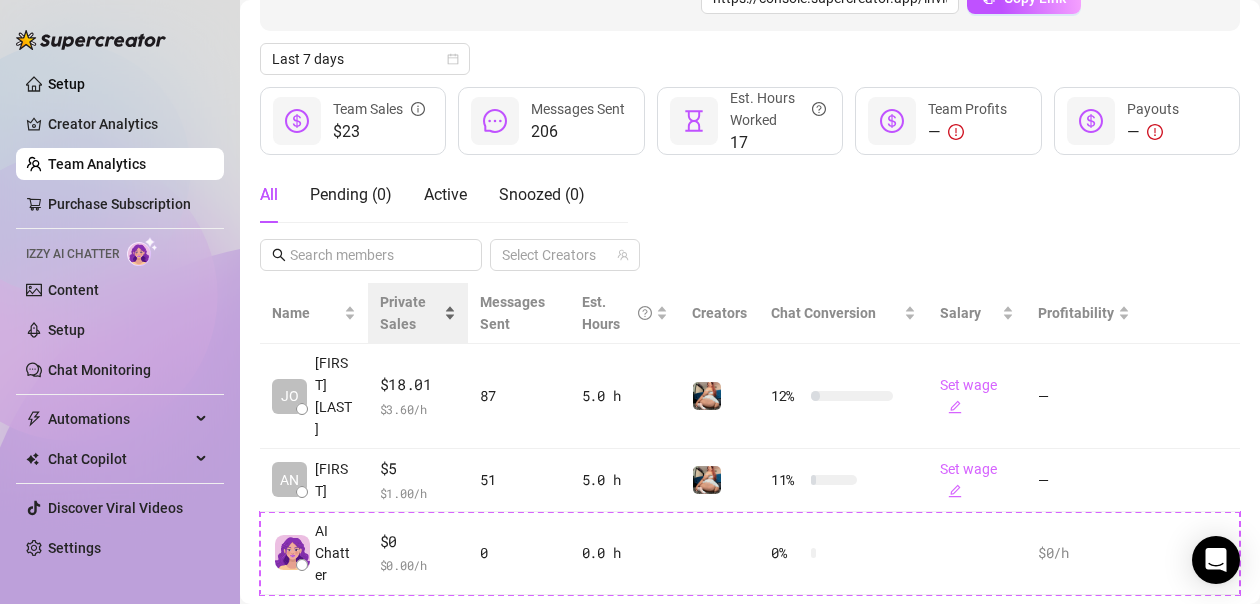 scroll, scrollTop: 231, scrollLeft: 0, axis: vertical 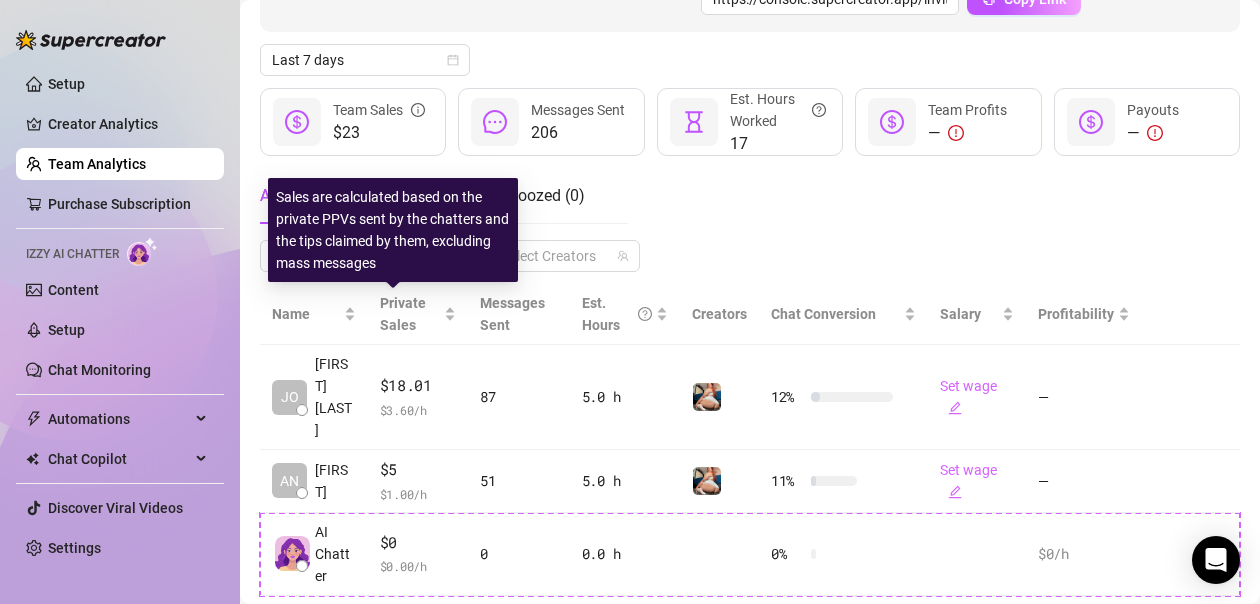 click on "Sales are calculated based on the private PPVs sent by the chatters and the tips claimed by them, excluding mass messages" at bounding box center (393, 230) 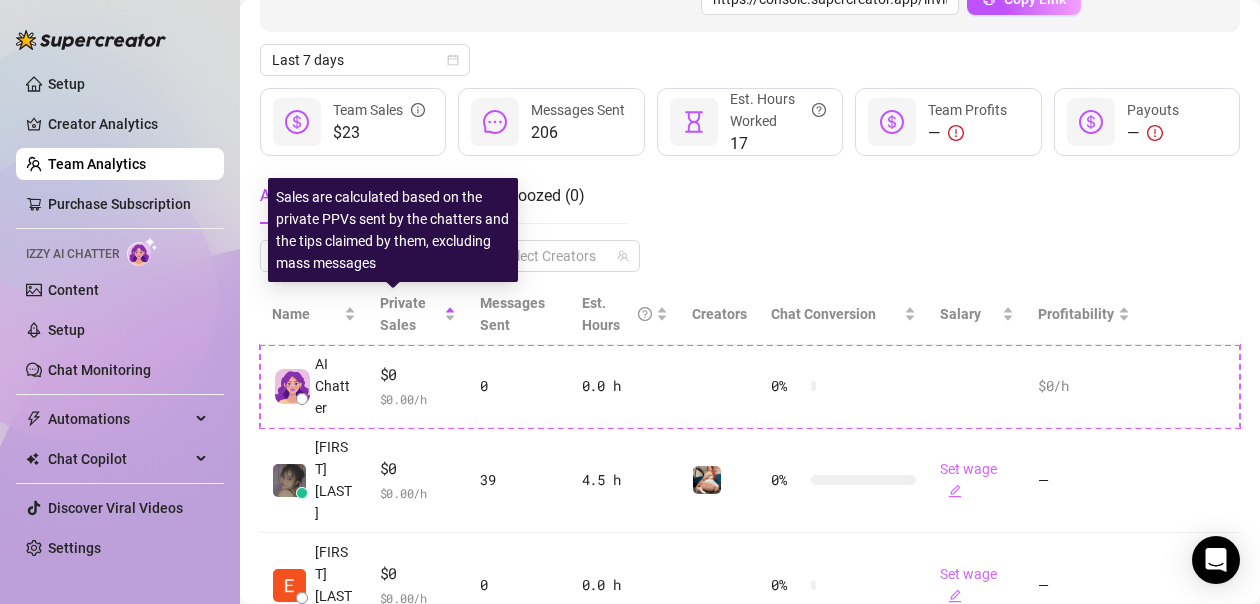 click on "All Pending ( 0 ) Active Snoozed ( 0 )   Select Creators" at bounding box center [750, 220] 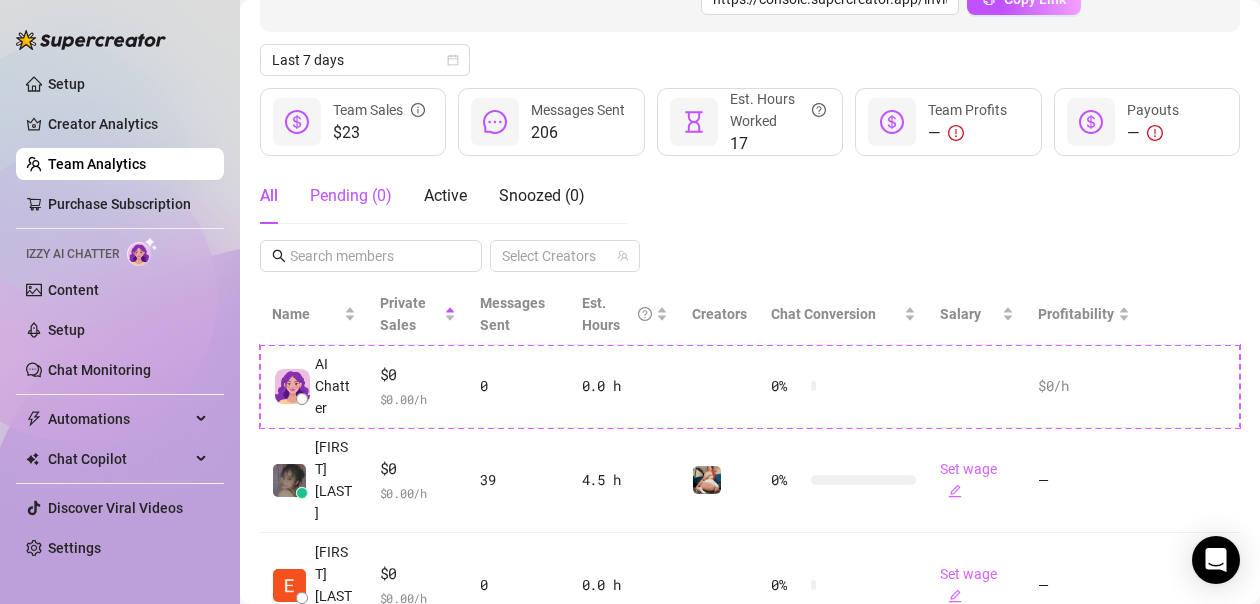 click on "Pending ( 0 )" at bounding box center [351, 196] 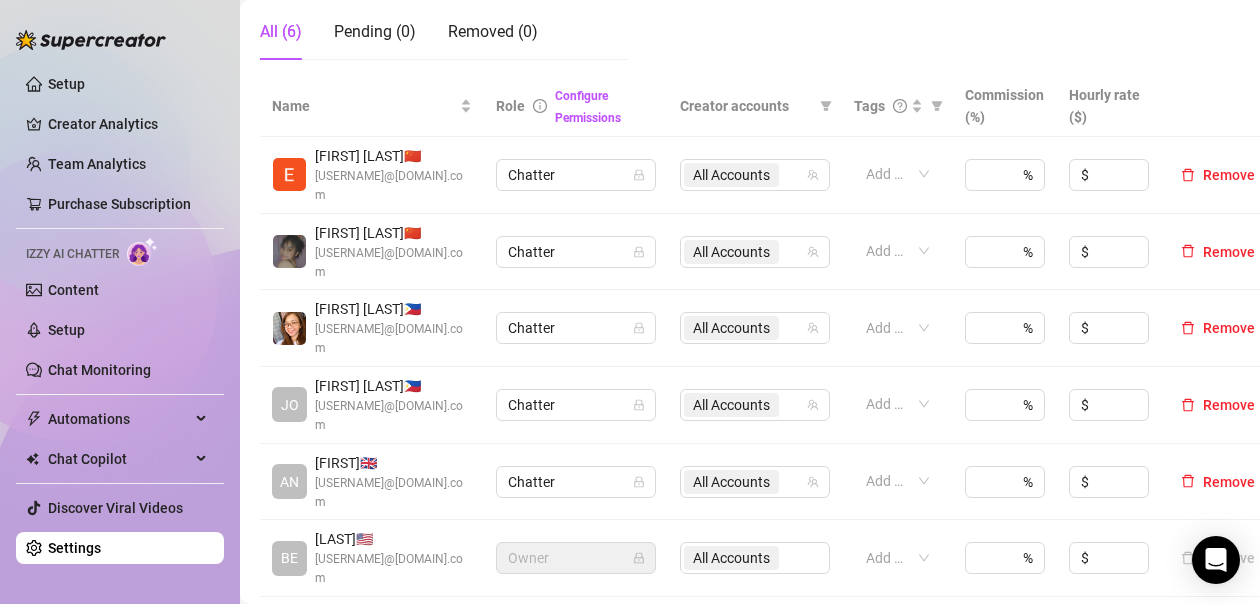 scroll, scrollTop: 431, scrollLeft: 0, axis: vertical 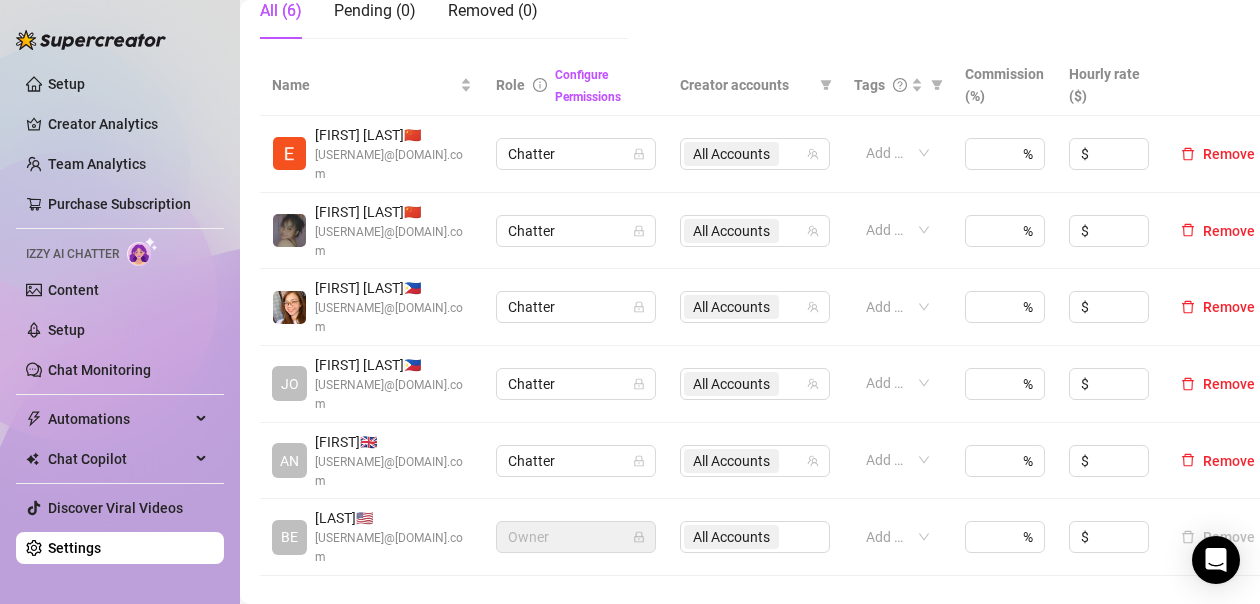click on "[EMAIL]" at bounding box center [393, 318] 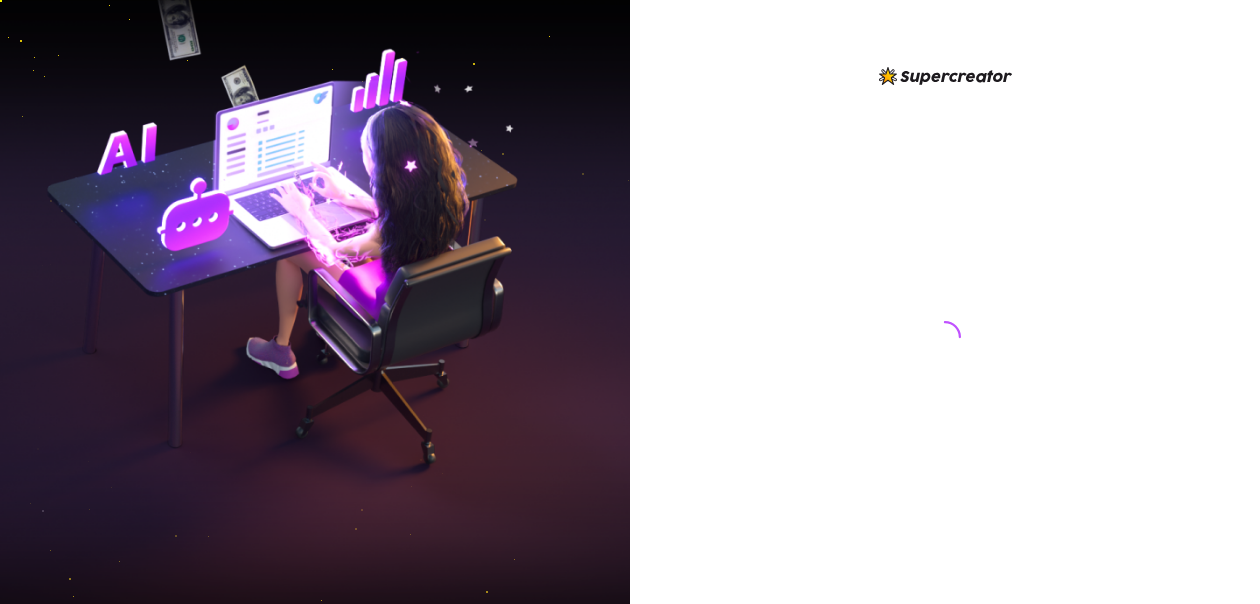 scroll, scrollTop: 0, scrollLeft: 0, axis: both 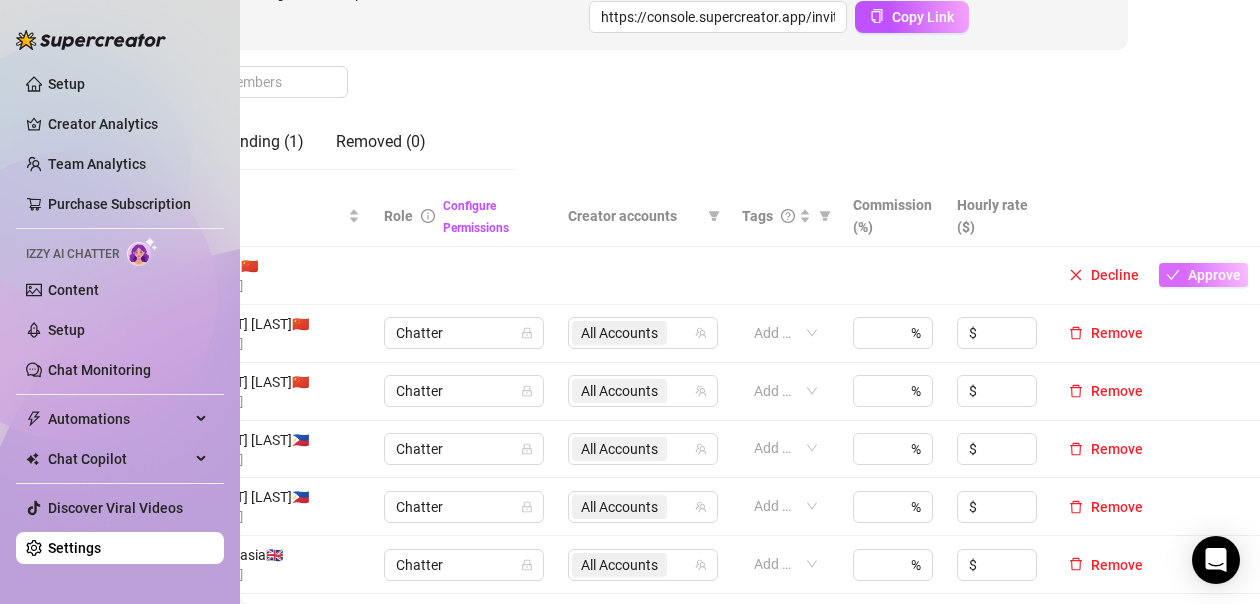 click on "Approve" at bounding box center (1214, 275) 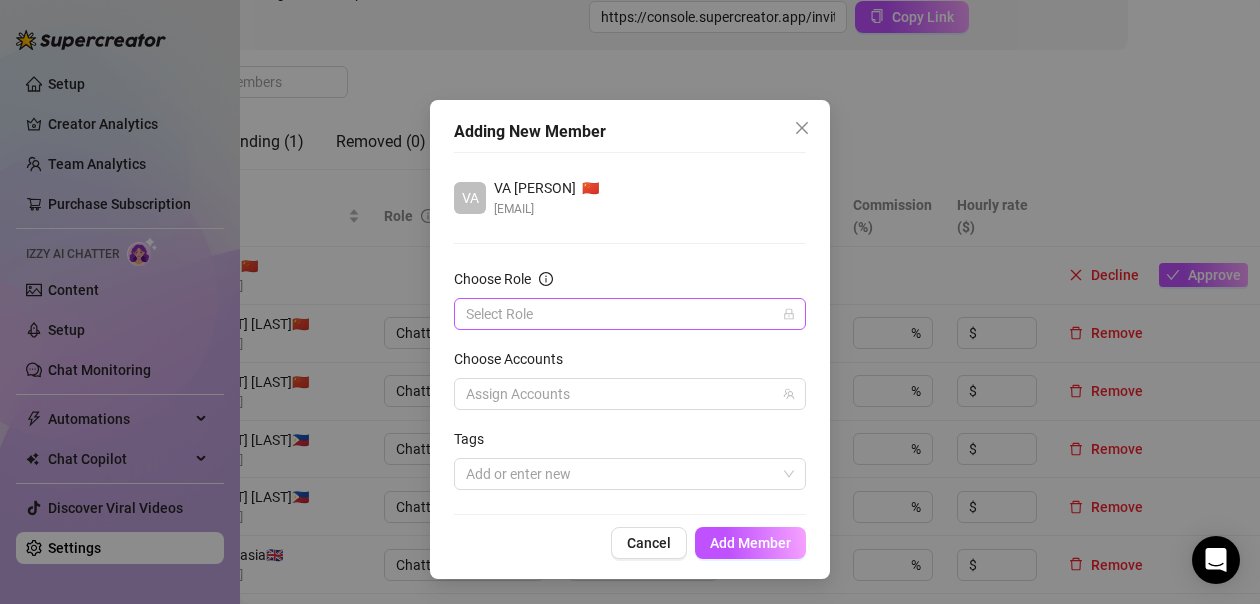 click 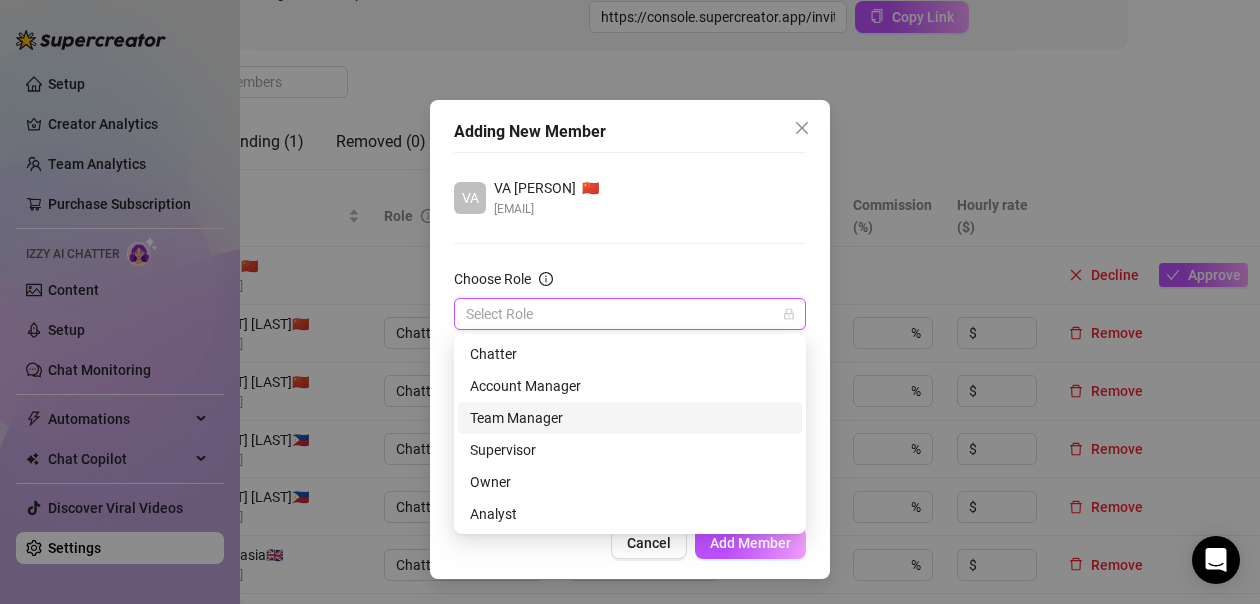 click on "Team Manager" at bounding box center (630, 418) 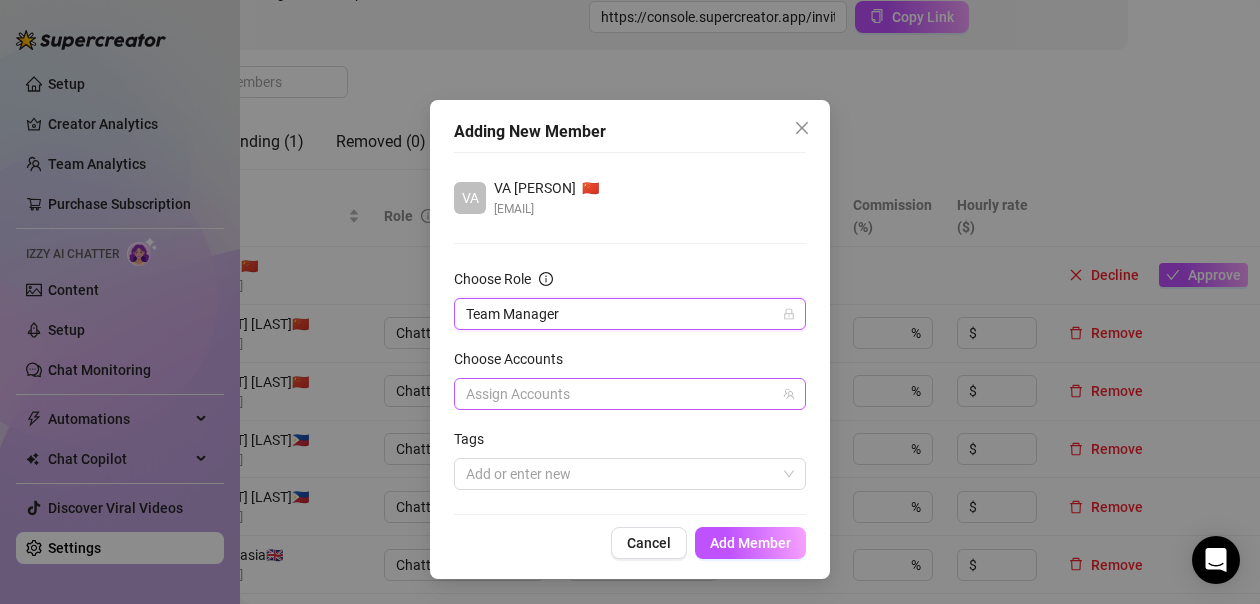 click at bounding box center (619, 394) 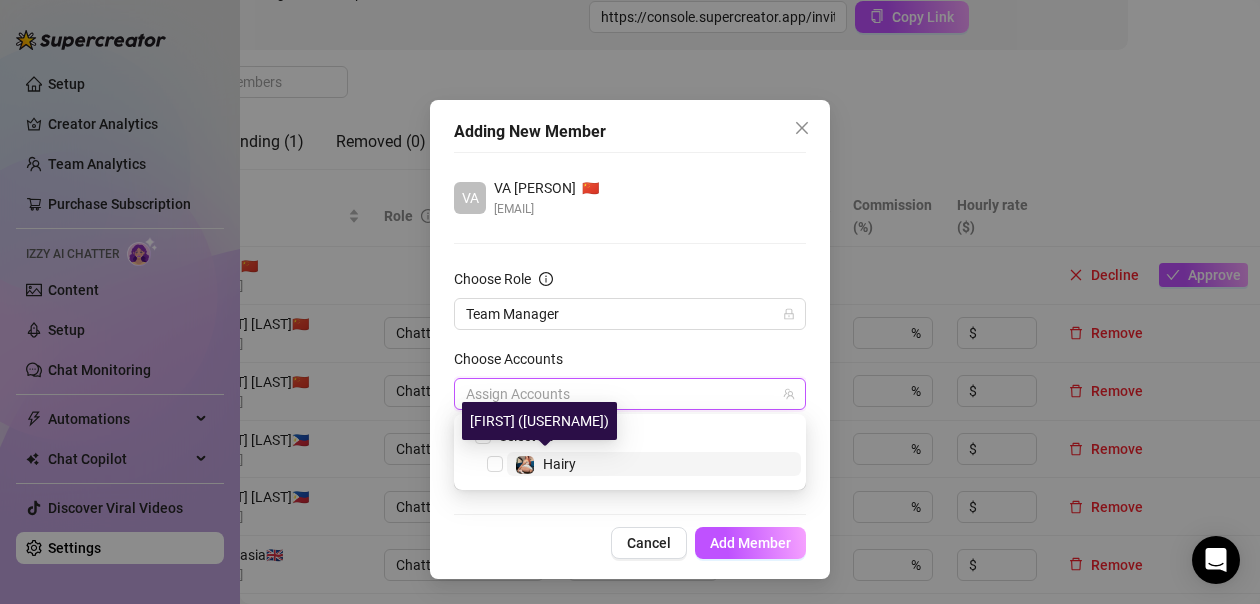 click on "Hairy" at bounding box center (559, 464) 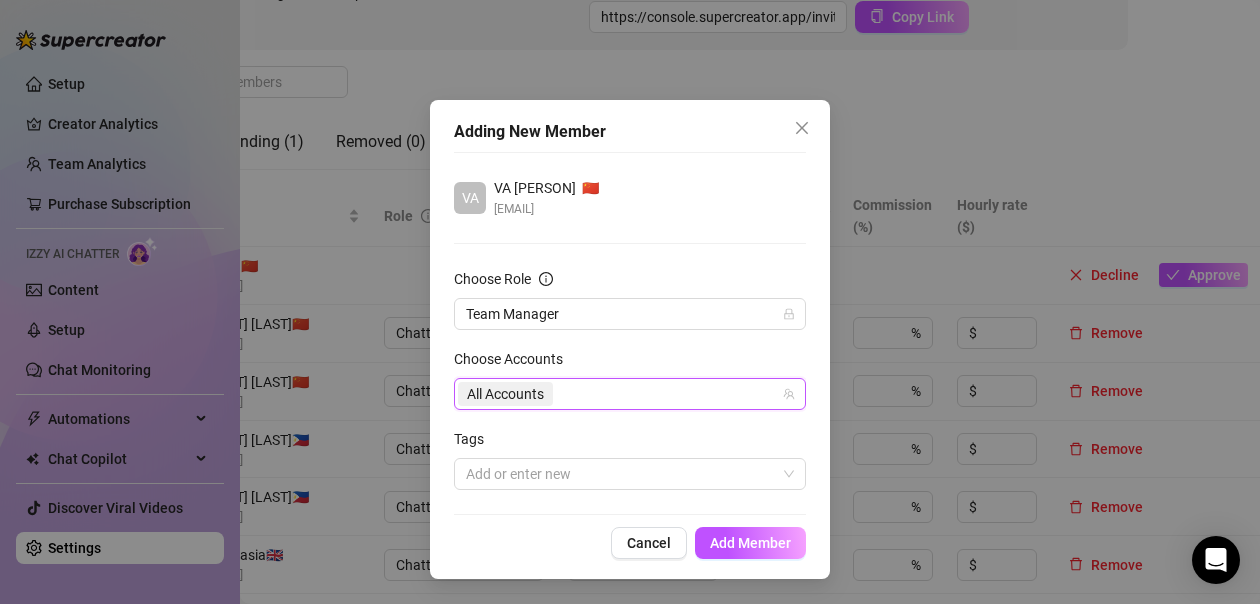 click on "VA [PERSON] 🇨🇳 [EMAIL] Choose Role  Team Manager Choose Accounts [PHONE] All Accounts   Tags   Add or enter new" at bounding box center [630, 333] 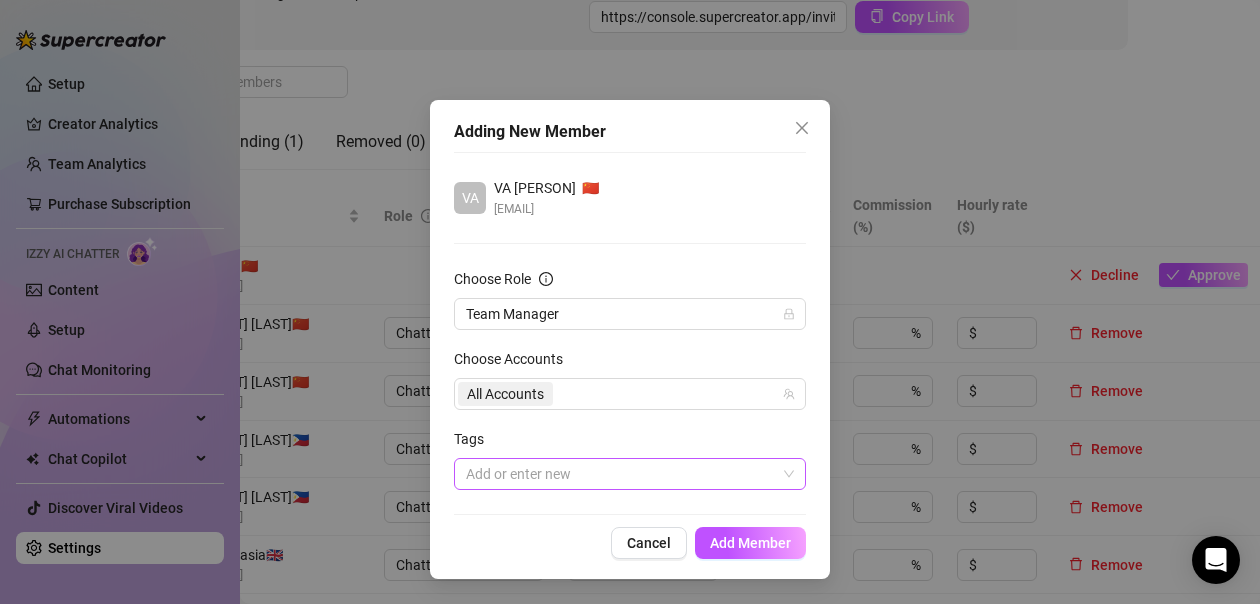 click at bounding box center (619, 474) 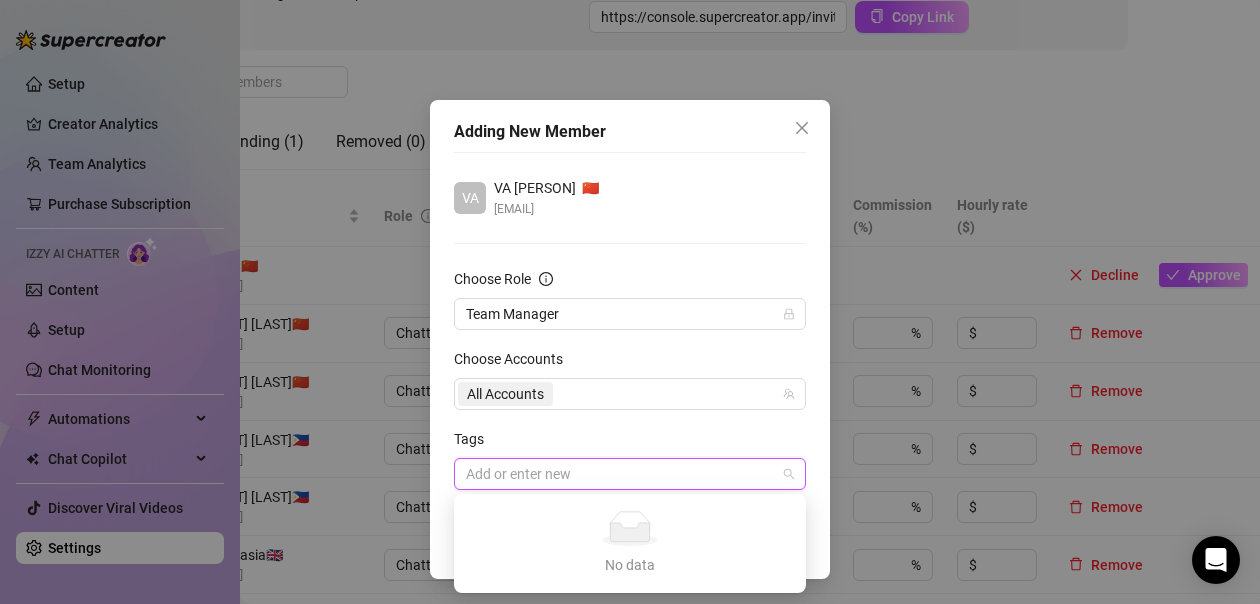 click on "VA [PERSON] 🇨🇳 [EMAIL]" at bounding box center [630, 198] 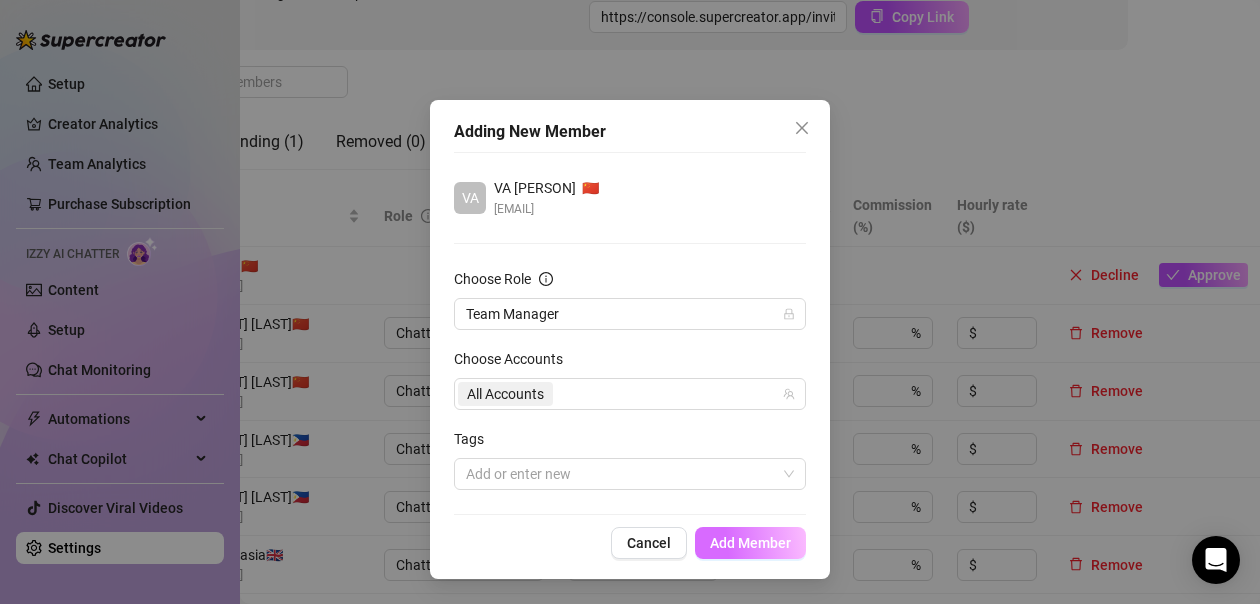 click on "Add Member" at bounding box center [750, 543] 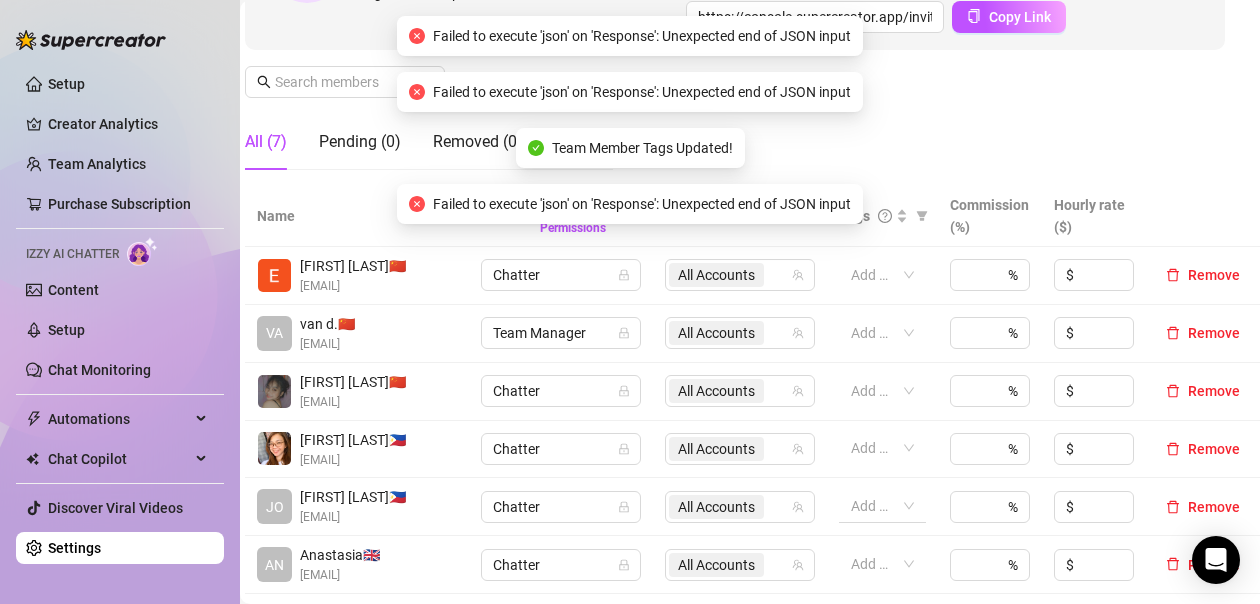 scroll, scrollTop: 300, scrollLeft: 30, axis: both 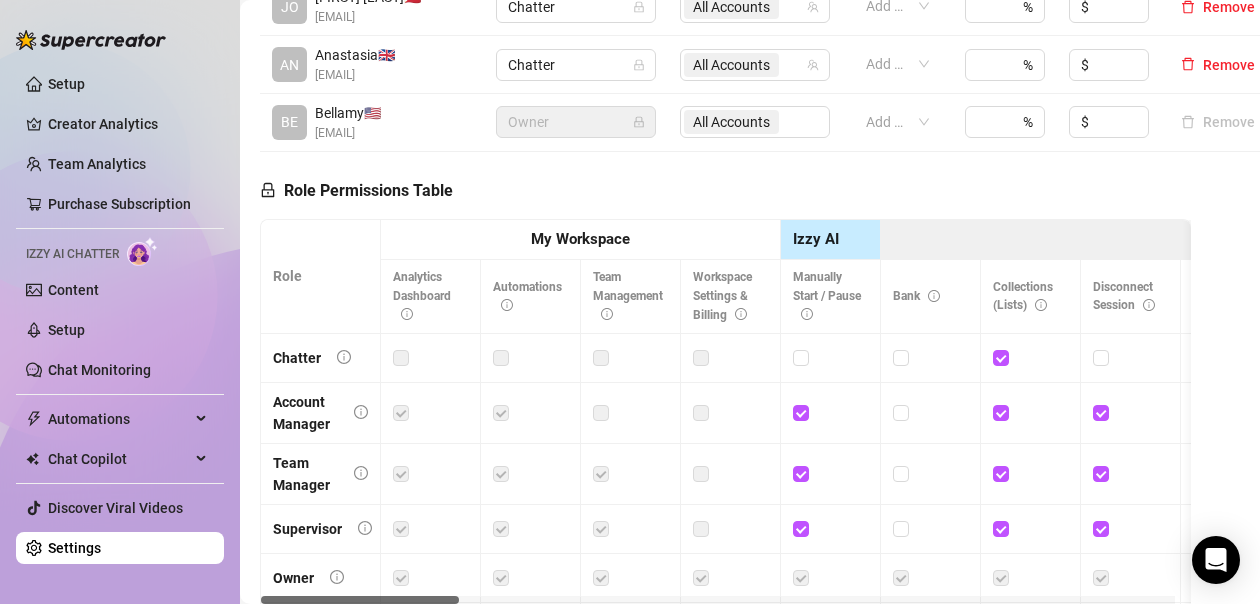 drag, startPoint x: 439, startPoint y: 584, endPoint x: 270, endPoint y: 595, distance: 169.3576 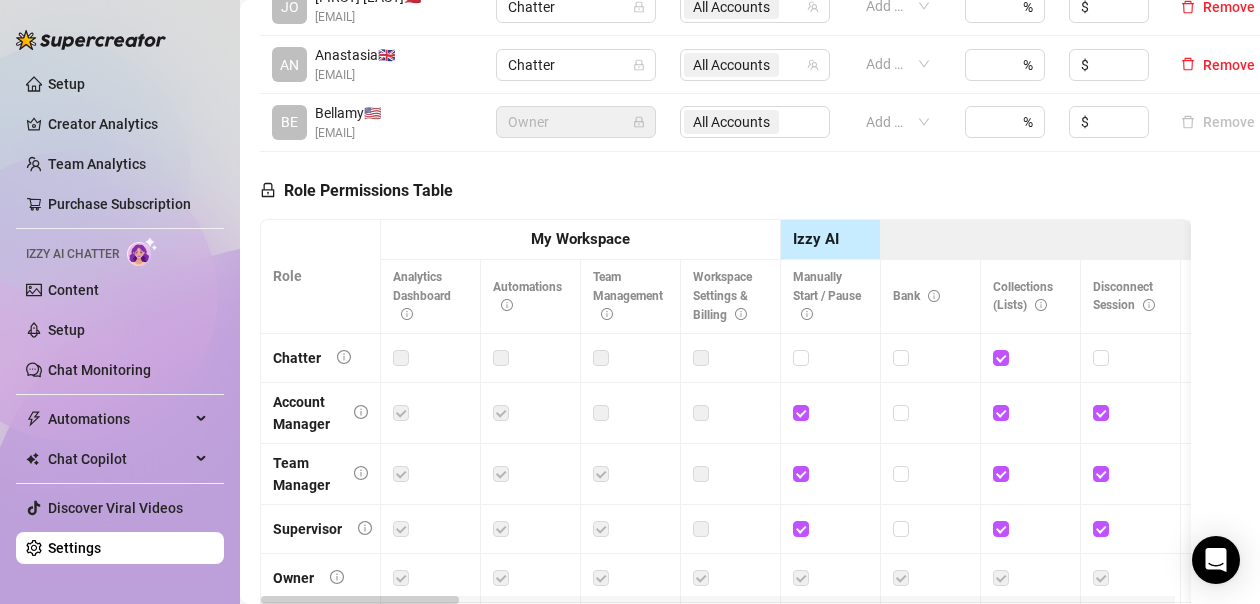 click on "Setup Creator Analytics   Team Analytics Purchase Subscription Izzy AI Chatter Content Setup Chat Monitoring Automations Chat Copilot Discover Viral Videos Settings" at bounding box center [120, 316] 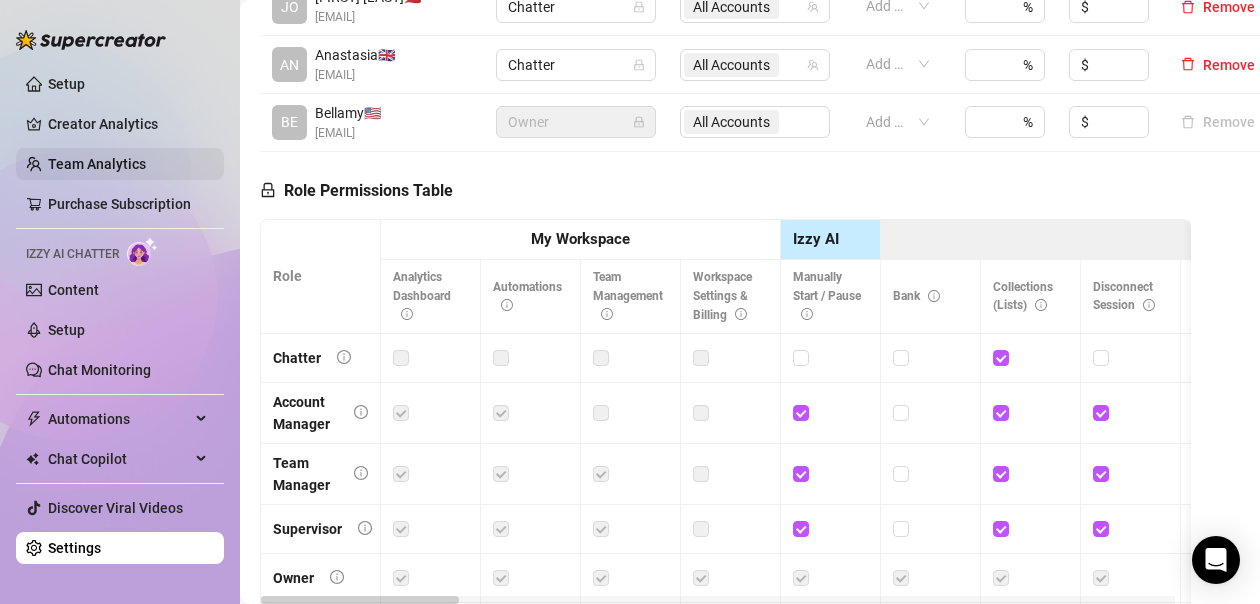 click on "Team Analytics" at bounding box center (97, 164) 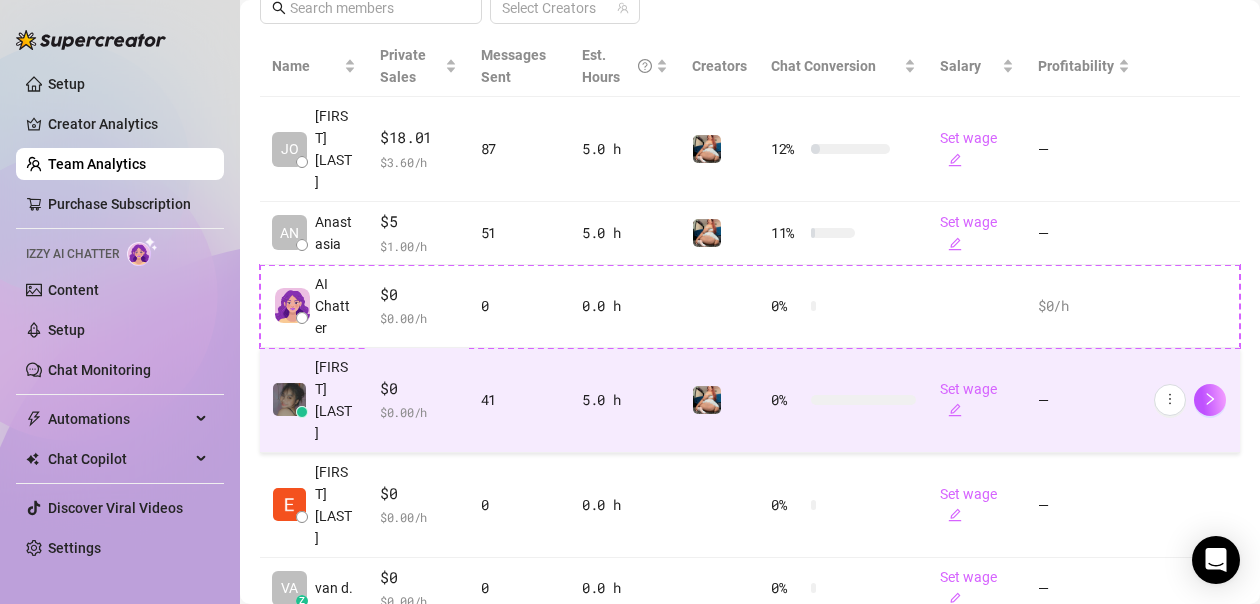 scroll, scrollTop: 594, scrollLeft: 0, axis: vertical 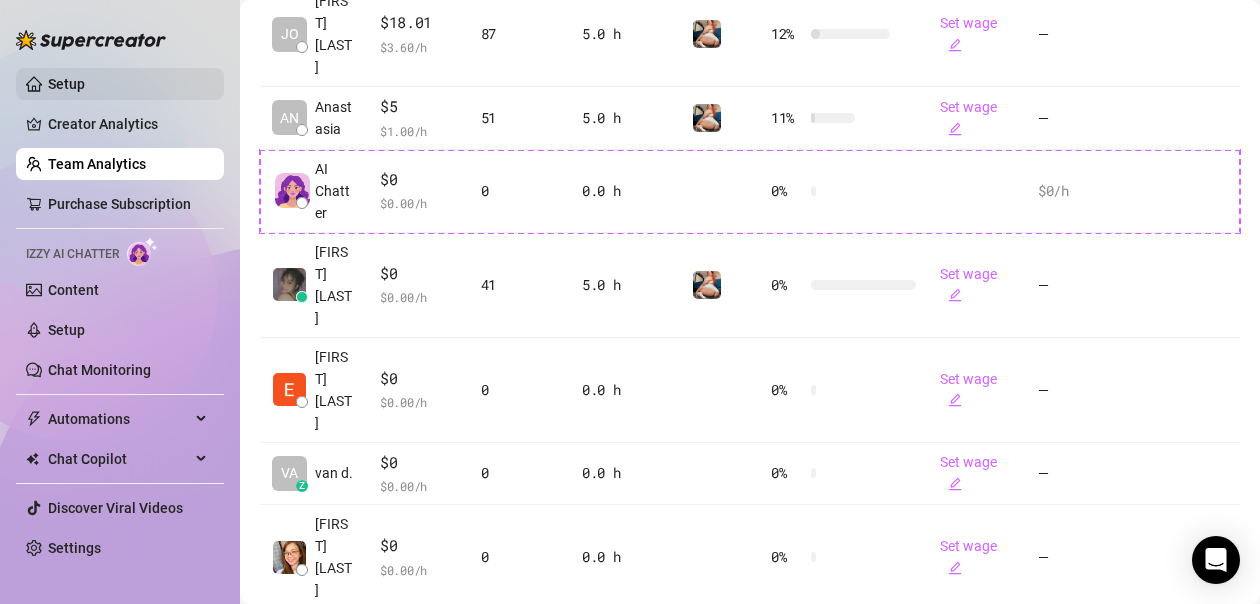 click on "Setup" at bounding box center [66, 84] 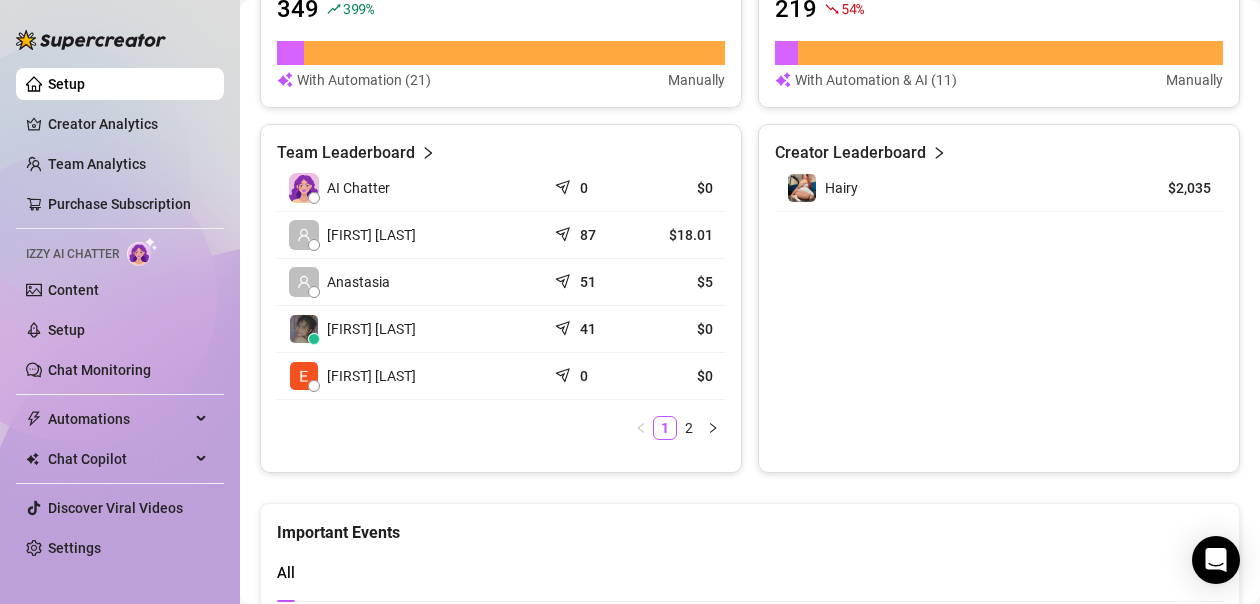 scroll, scrollTop: 800, scrollLeft: 0, axis: vertical 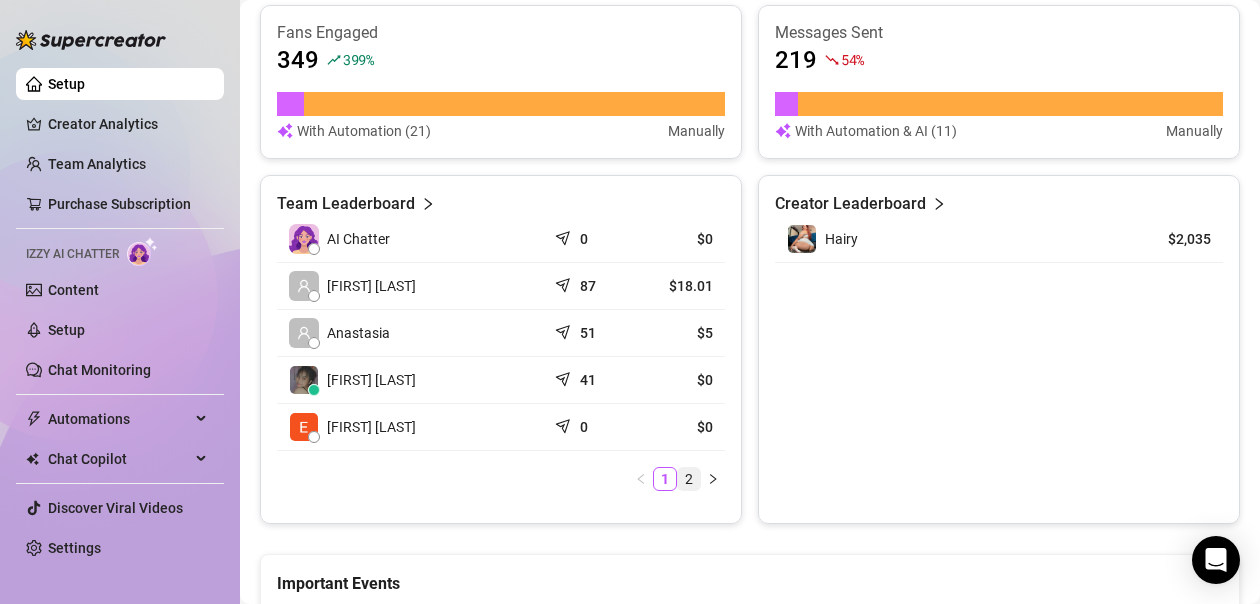 click on "2" at bounding box center (689, 479) 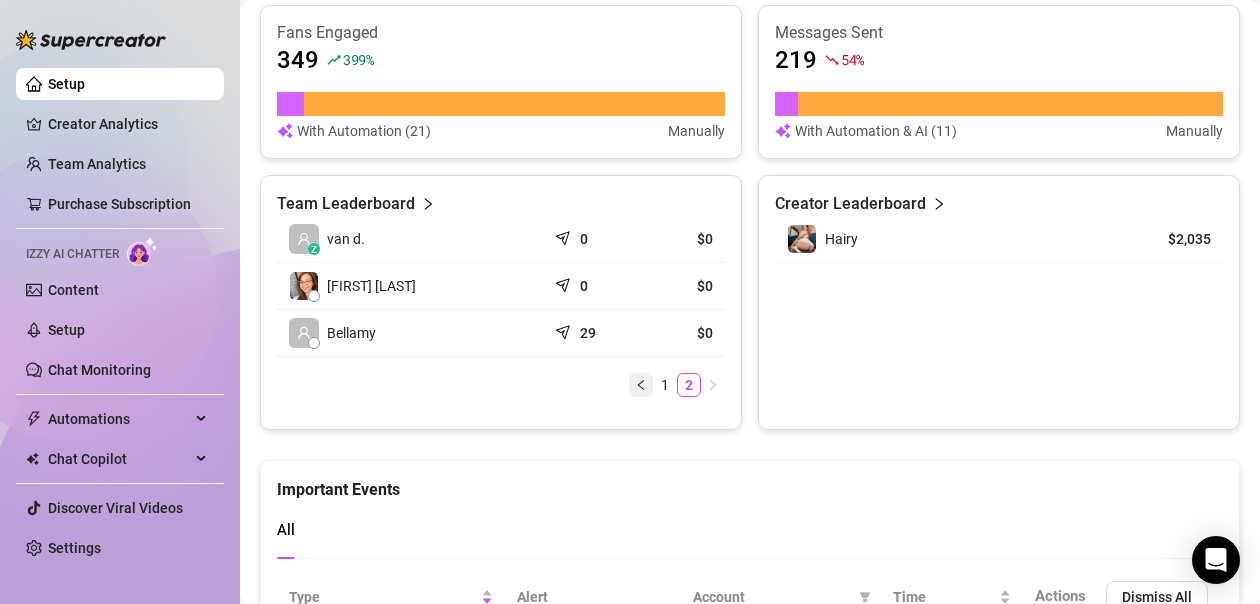 click at bounding box center [641, 385] 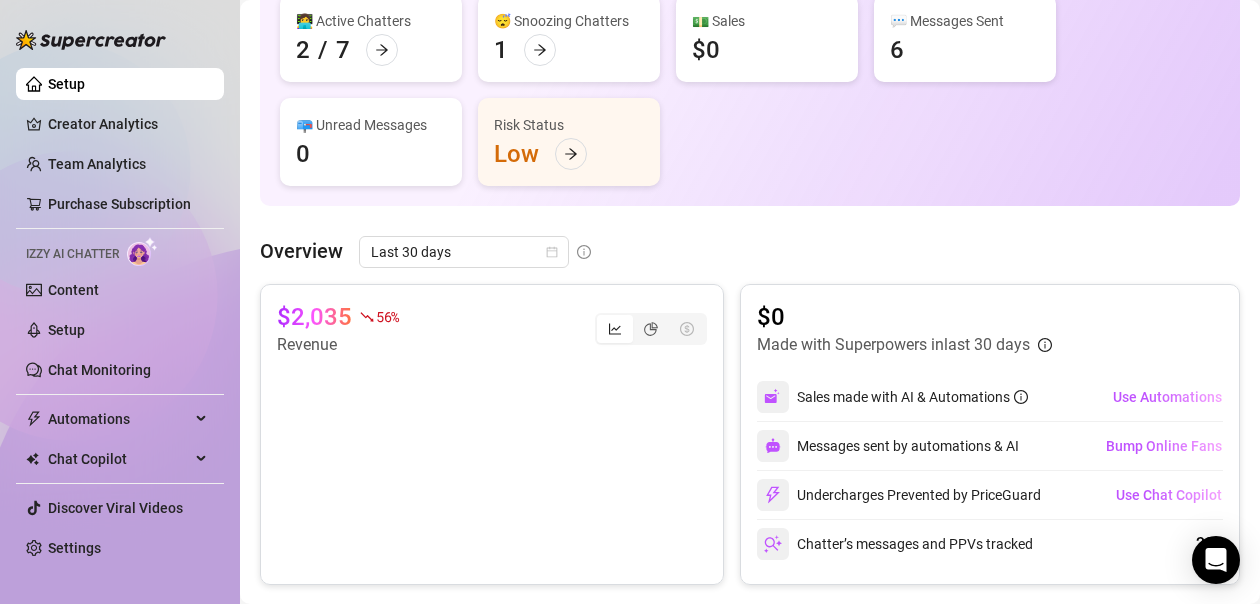 scroll, scrollTop: 100, scrollLeft: 0, axis: vertical 